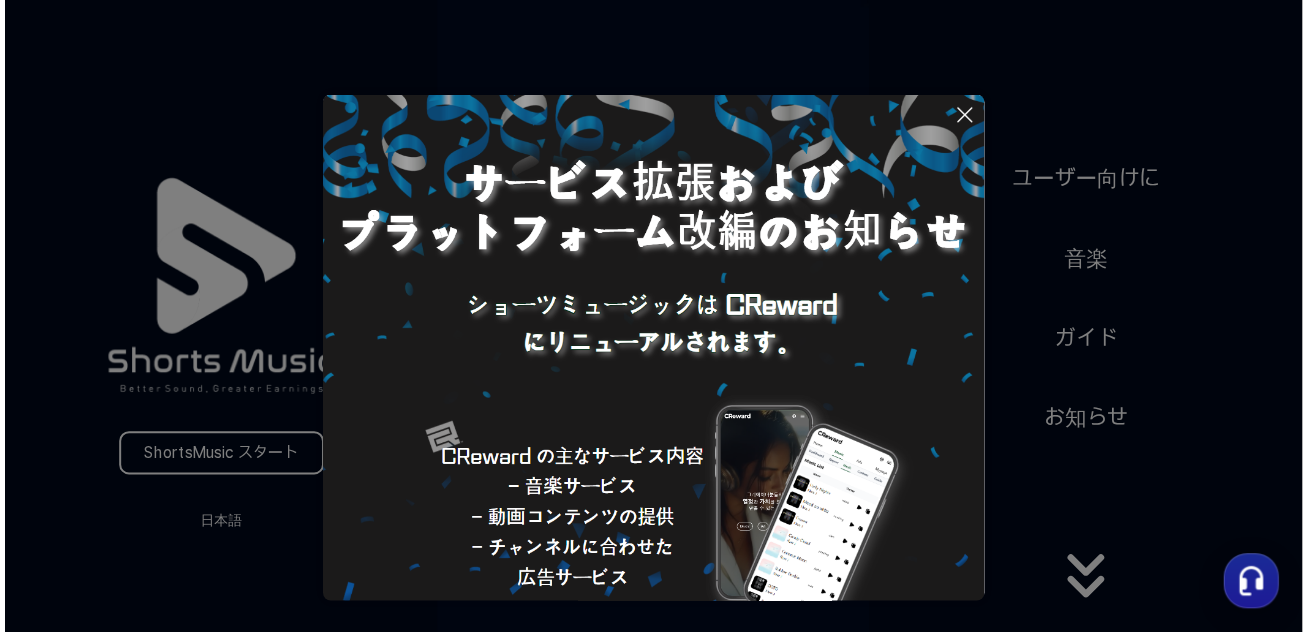 scroll, scrollTop: 0, scrollLeft: 0, axis: both 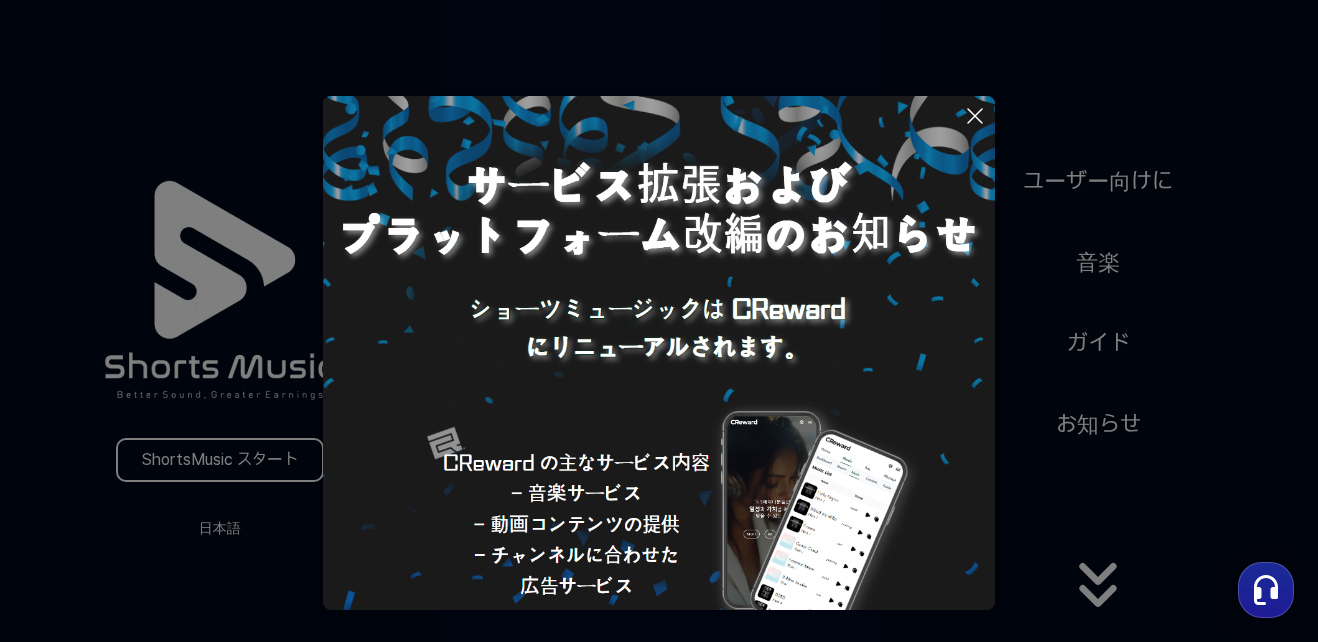 click 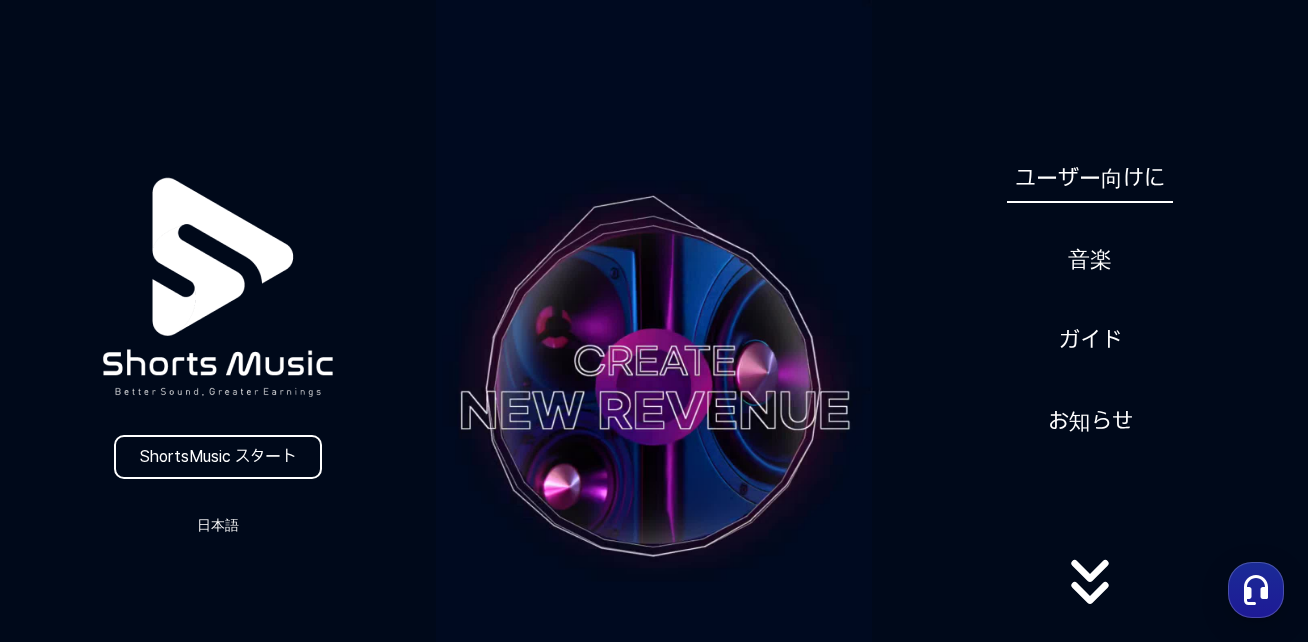 click on "ユーザー向けに" at bounding box center [1090, 178] 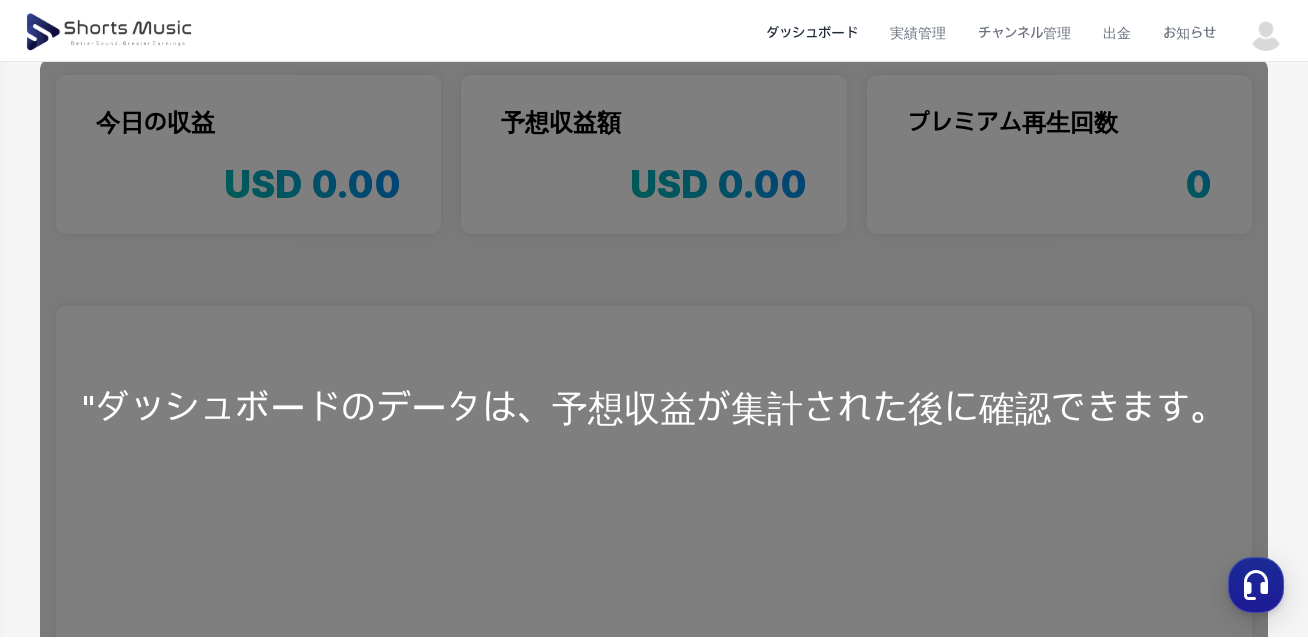 scroll, scrollTop: 0, scrollLeft: 0, axis: both 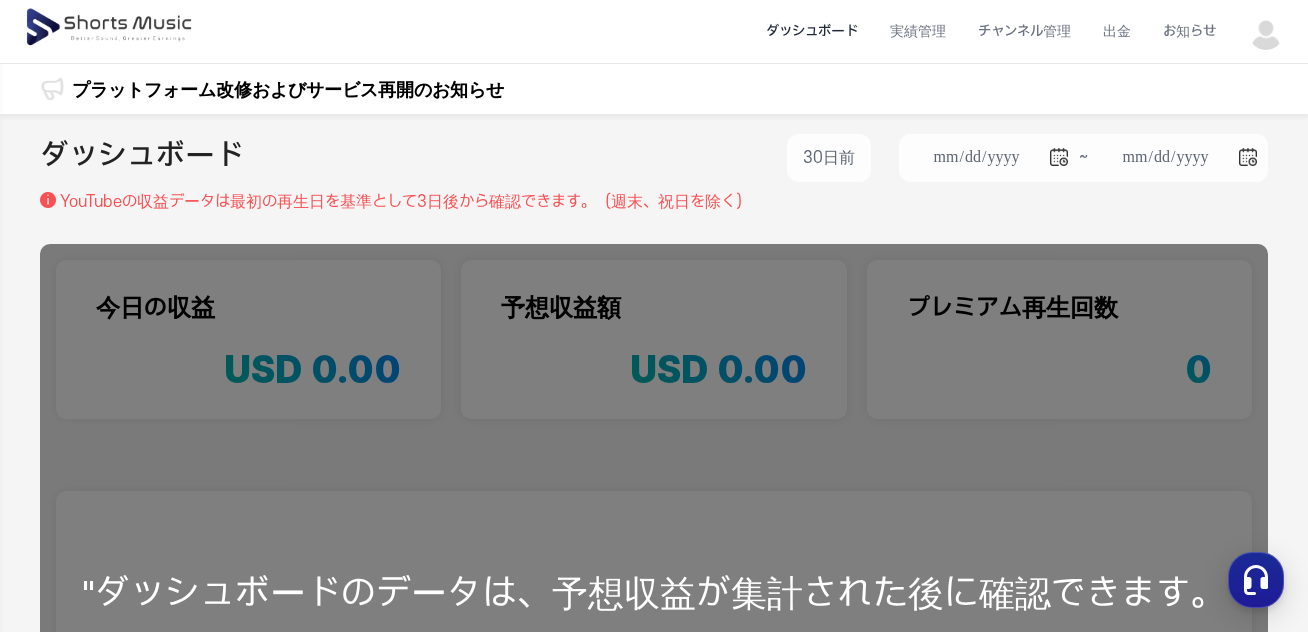 click at bounding box center [110, 28] 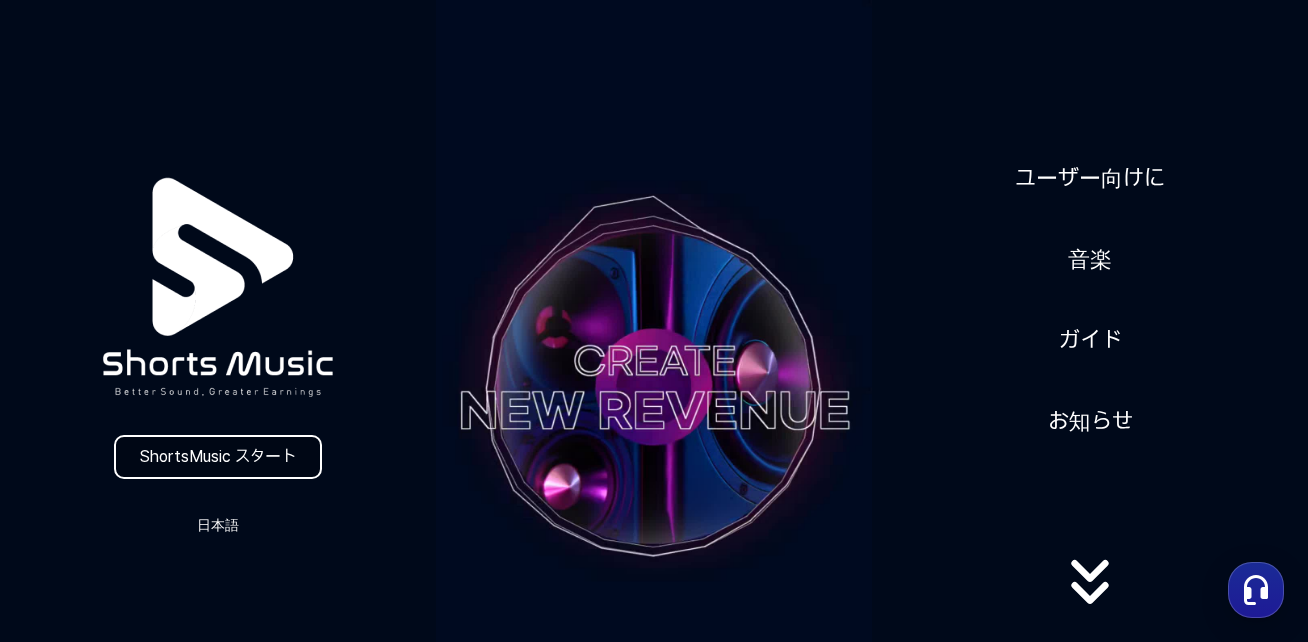 click on "ShortsMusic スタート" at bounding box center [218, 457] 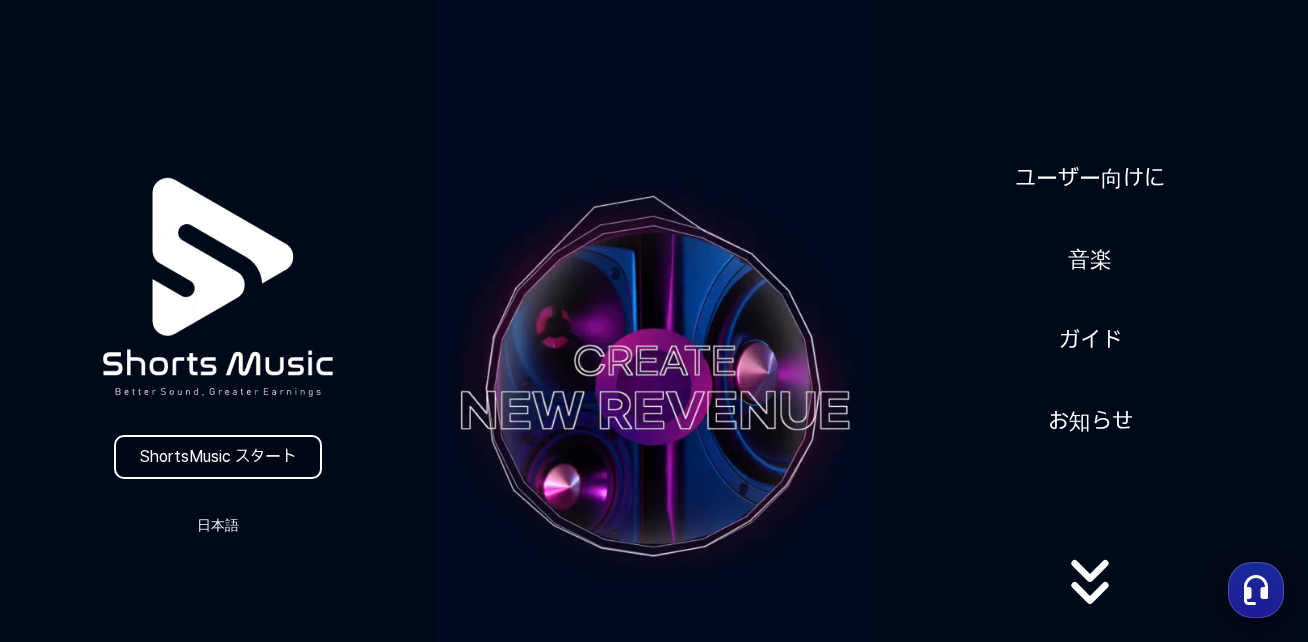 click on "ShortsMusic スタート" at bounding box center (218, 457) 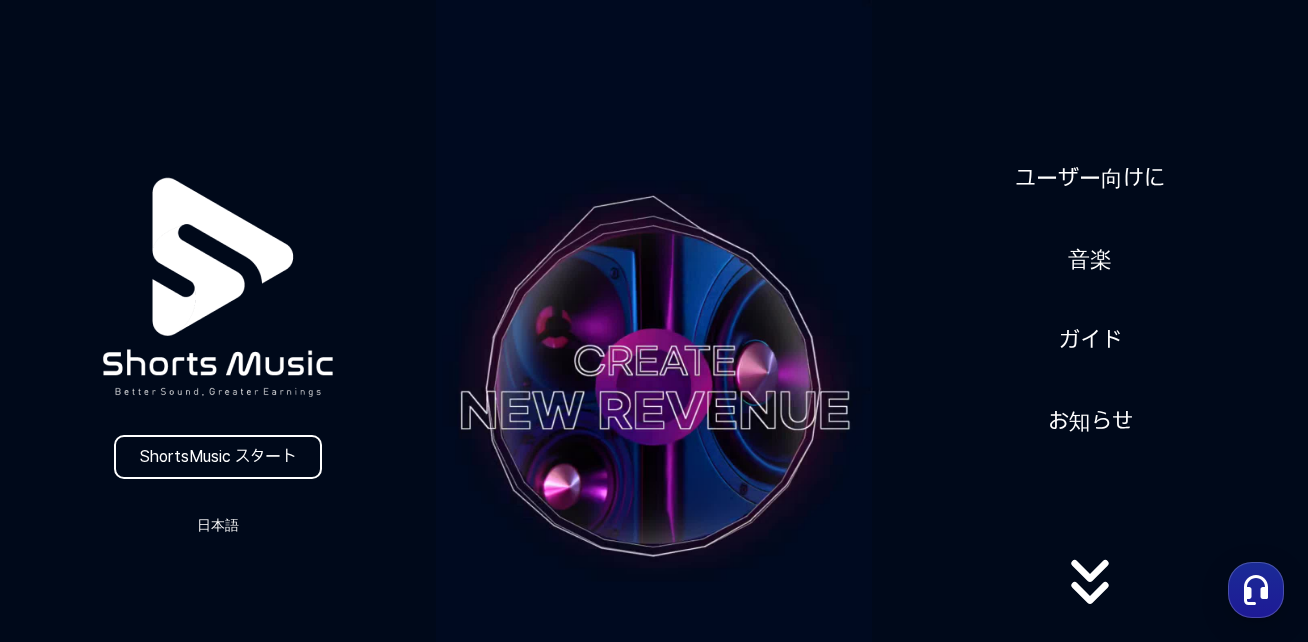 click on "日本語" at bounding box center (218, 525) 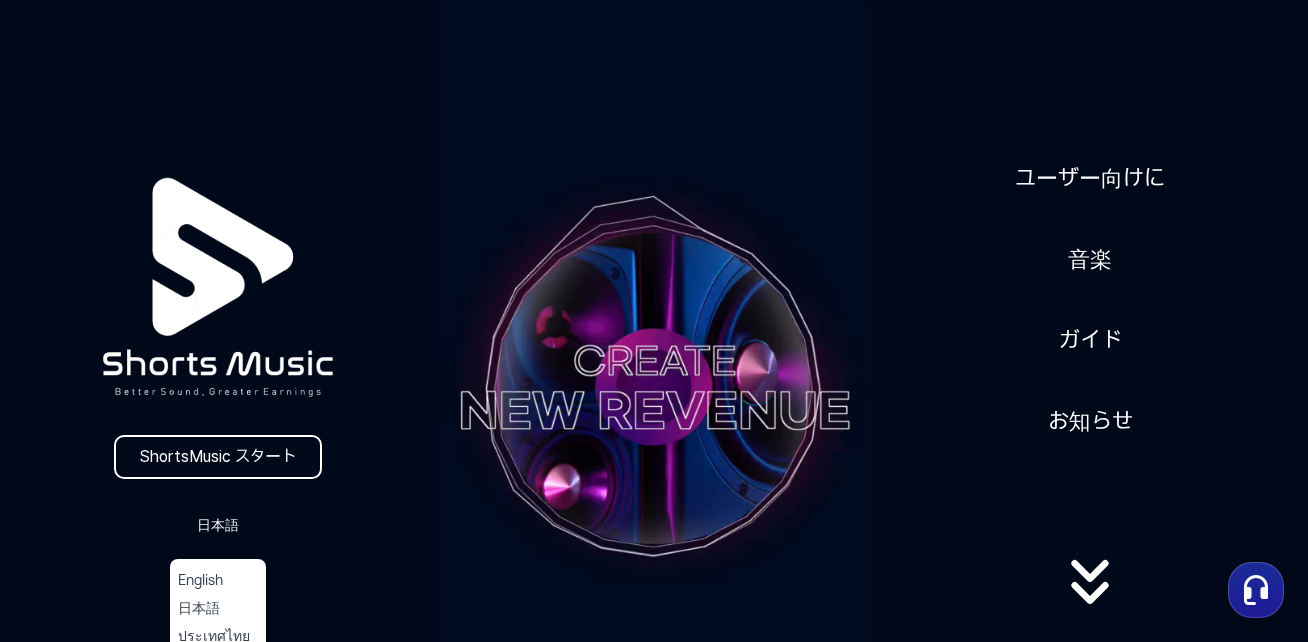 click at bounding box center (654, 321) 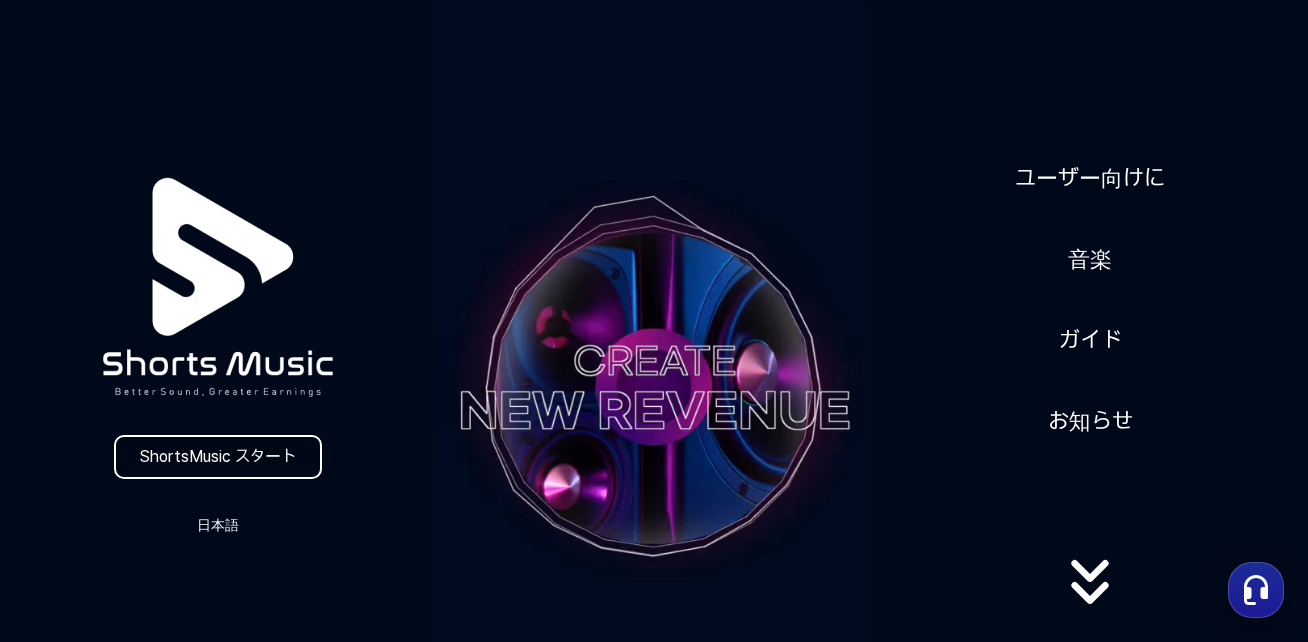 click on "ShortsMusic スタート" at bounding box center [218, 457] 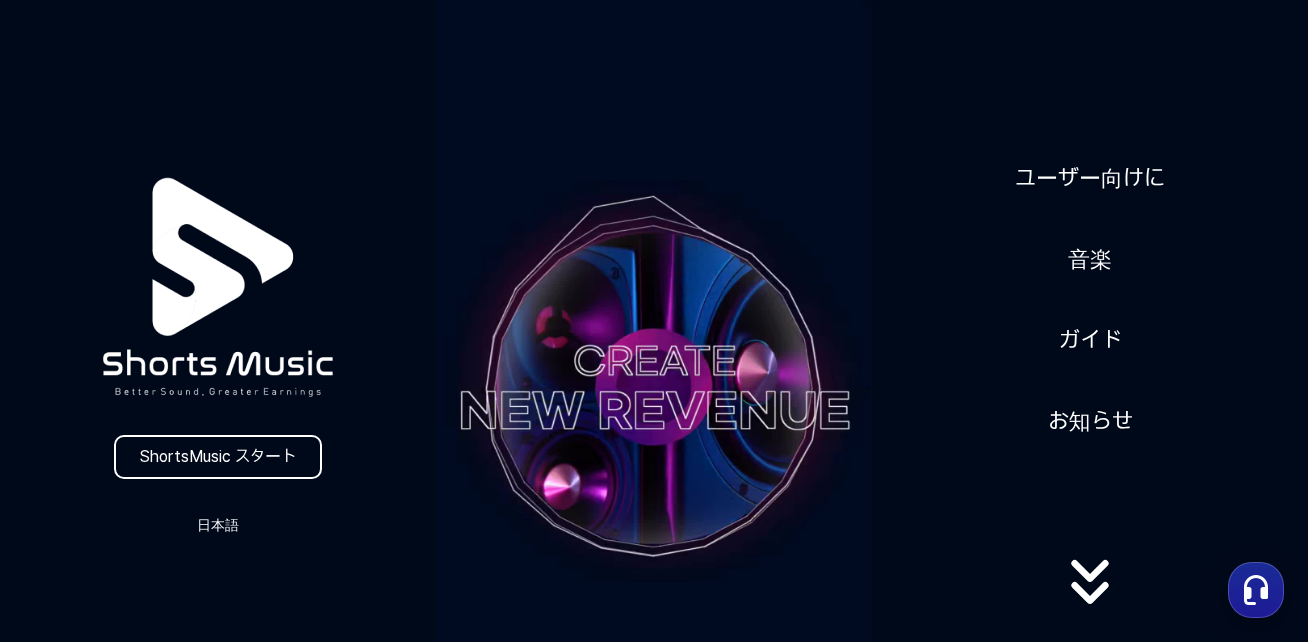 click on "日本語" at bounding box center [218, 525] 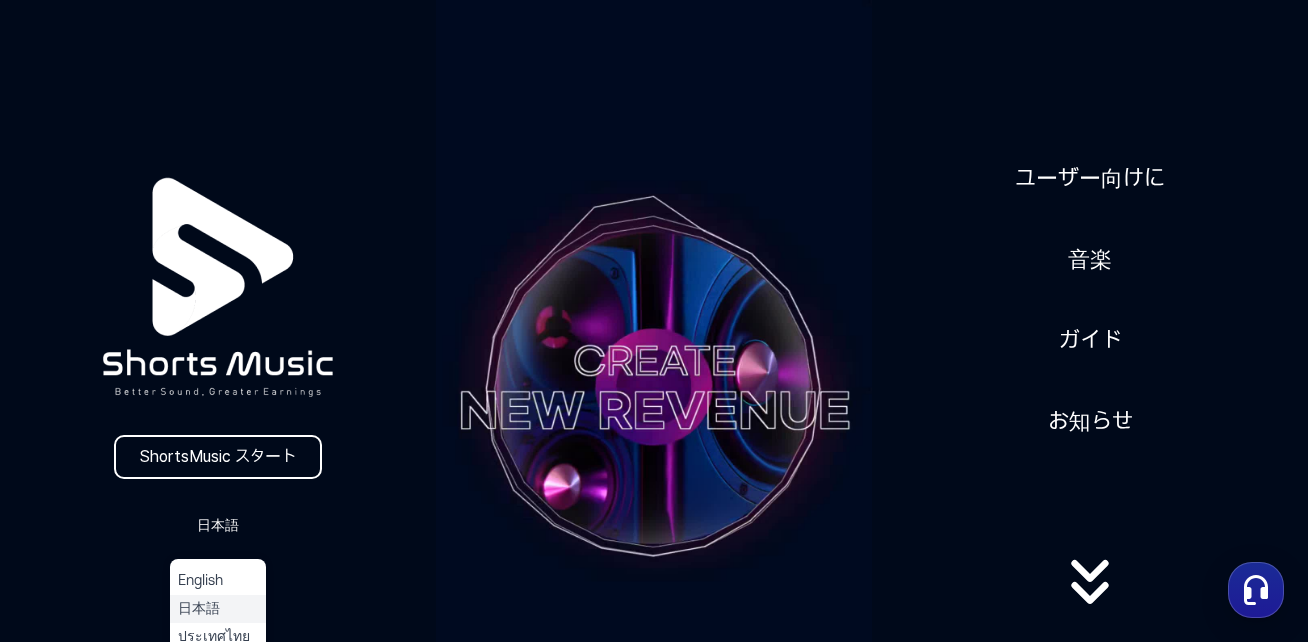 click on "日本語" at bounding box center [218, 609] 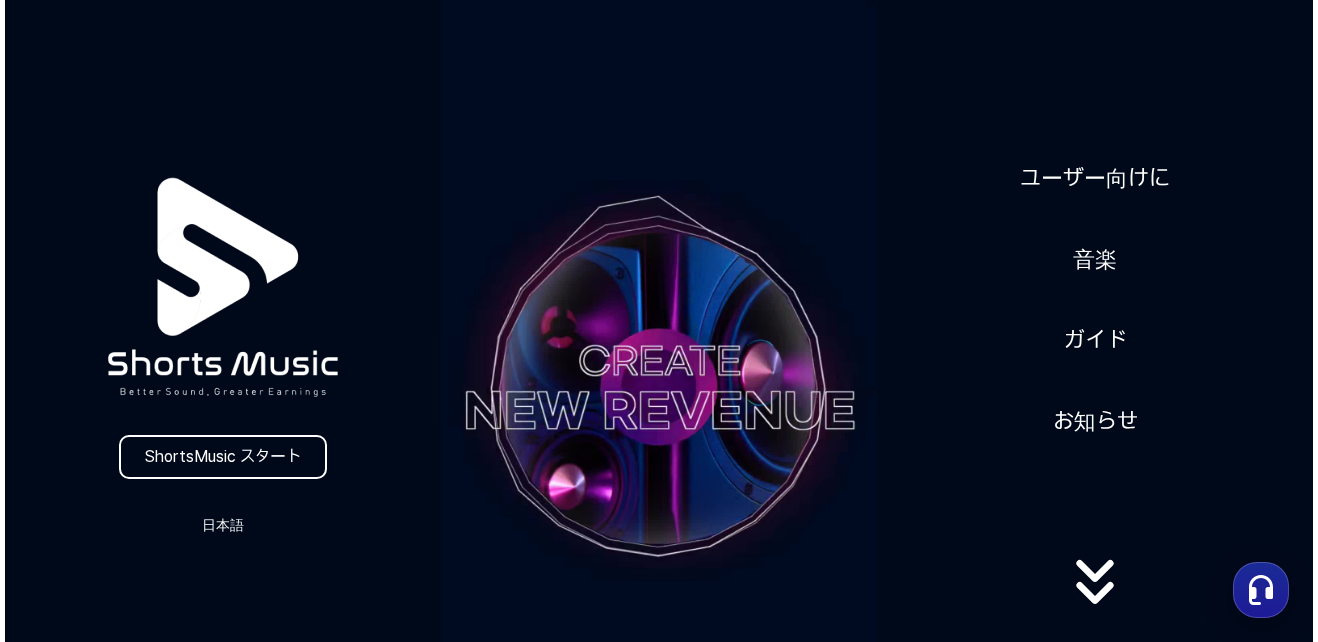 scroll, scrollTop: 0, scrollLeft: 0, axis: both 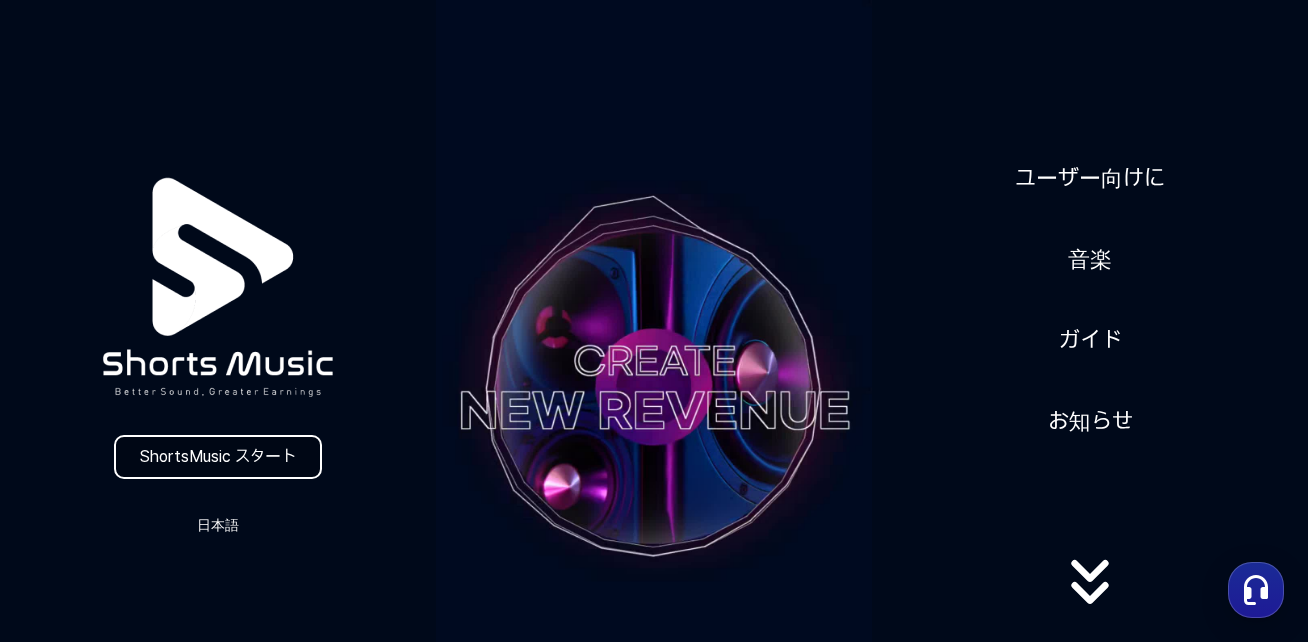 click on "ShortsMusic スタート" at bounding box center [218, 457] 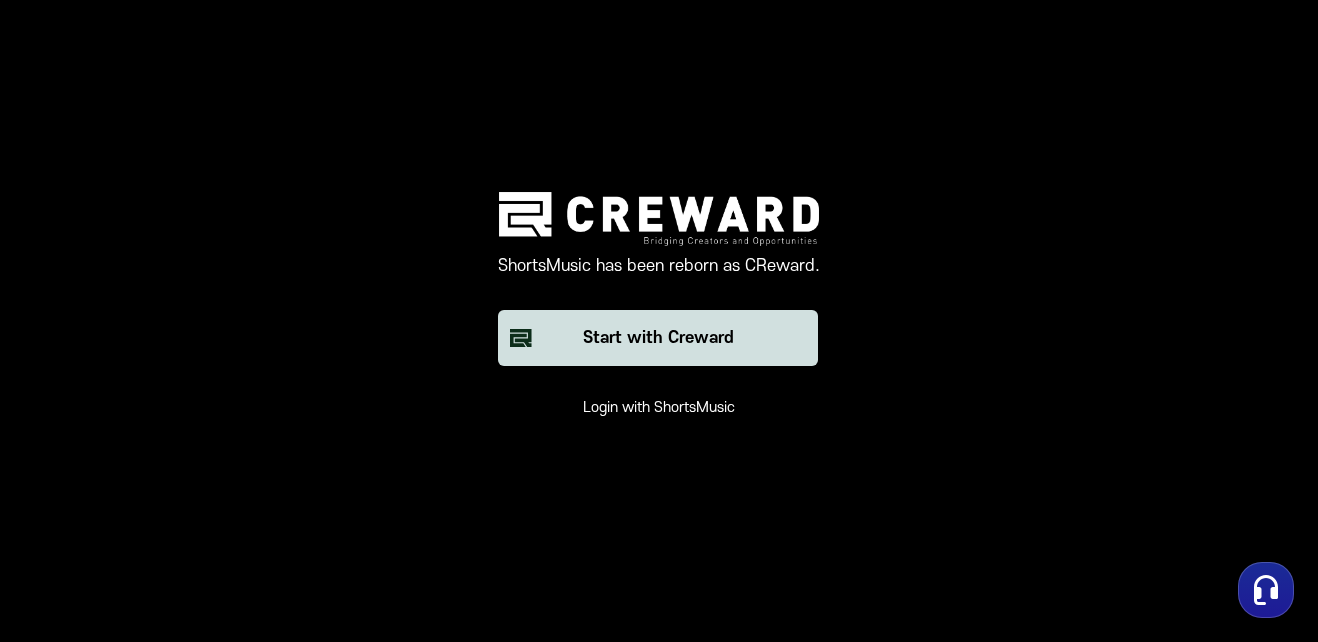 click on "Start with Creward" at bounding box center (658, 338) 